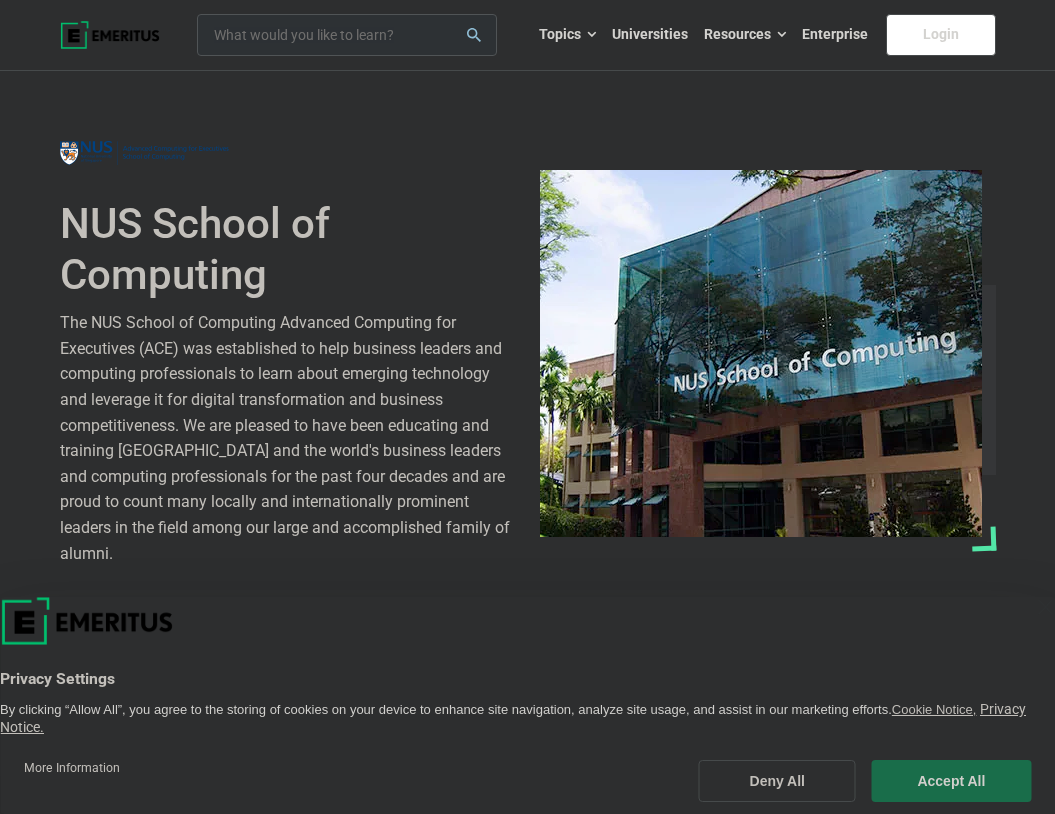 scroll, scrollTop: 0, scrollLeft: 0, axis: both 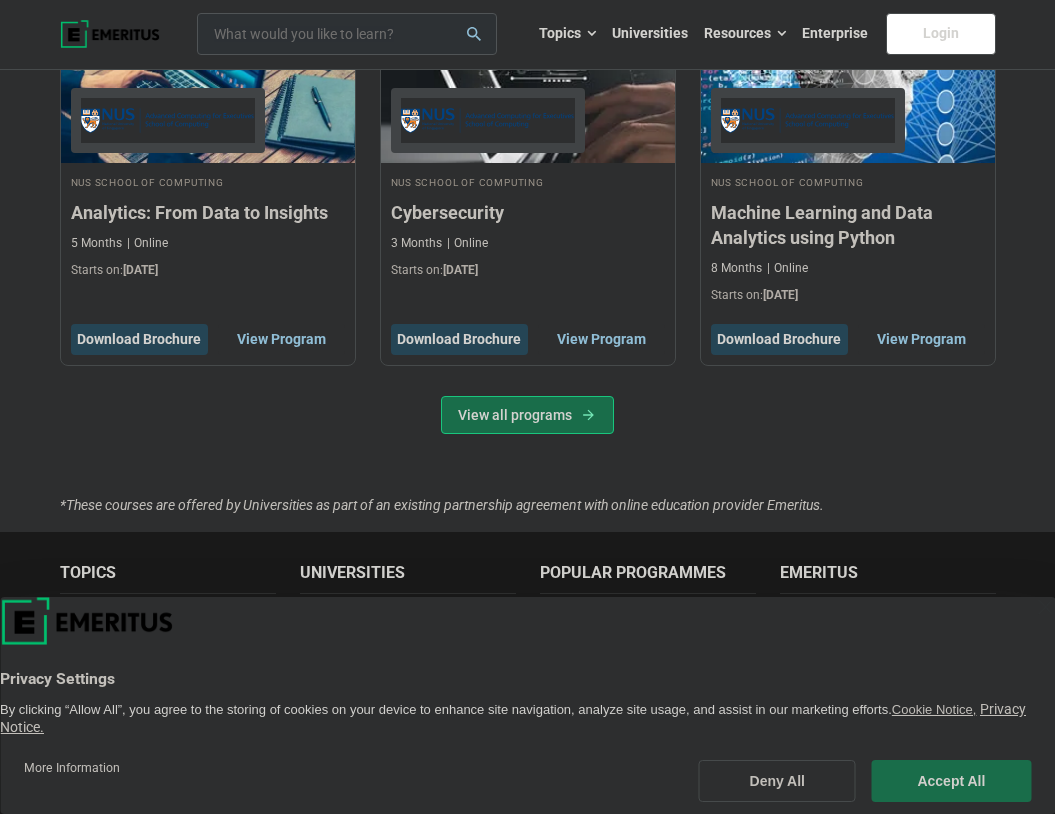 click on "View all programs" at bounding box center (527, 415) 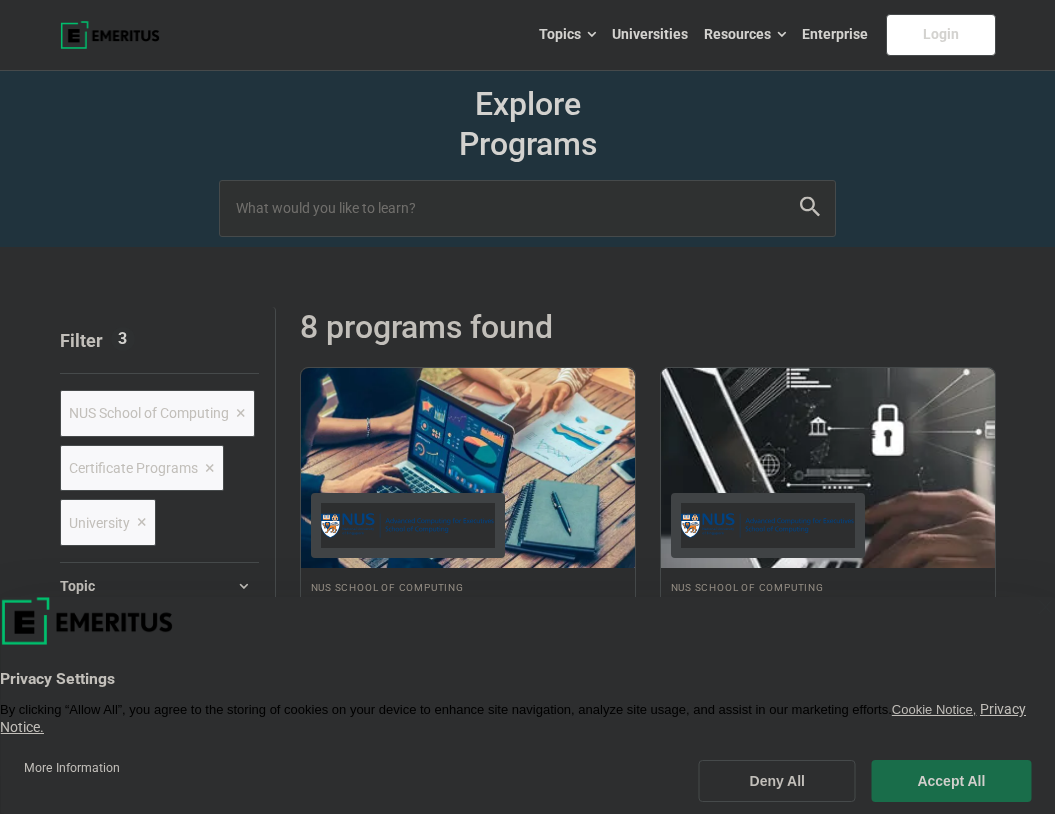 scroll, scrollTop: 400, scrollLeft: 0, axis: vertical 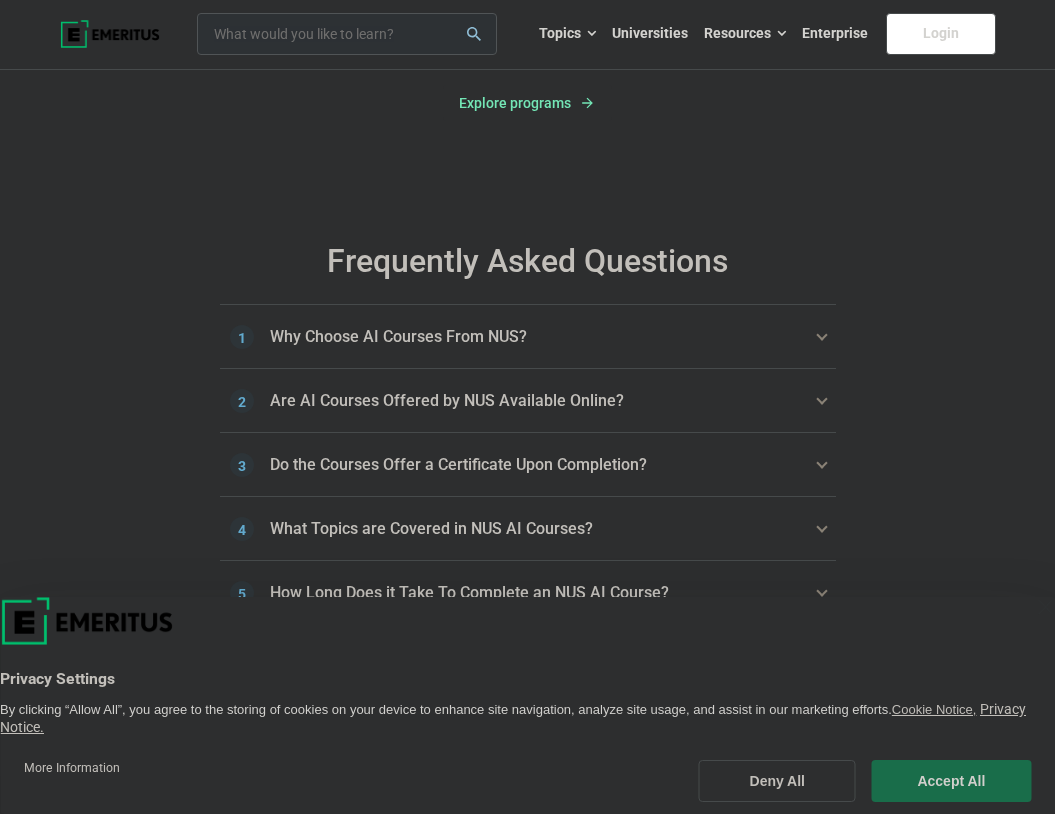 click on "Why Choose AI Courses From NUS? 1" at bounding box center [528, 337] 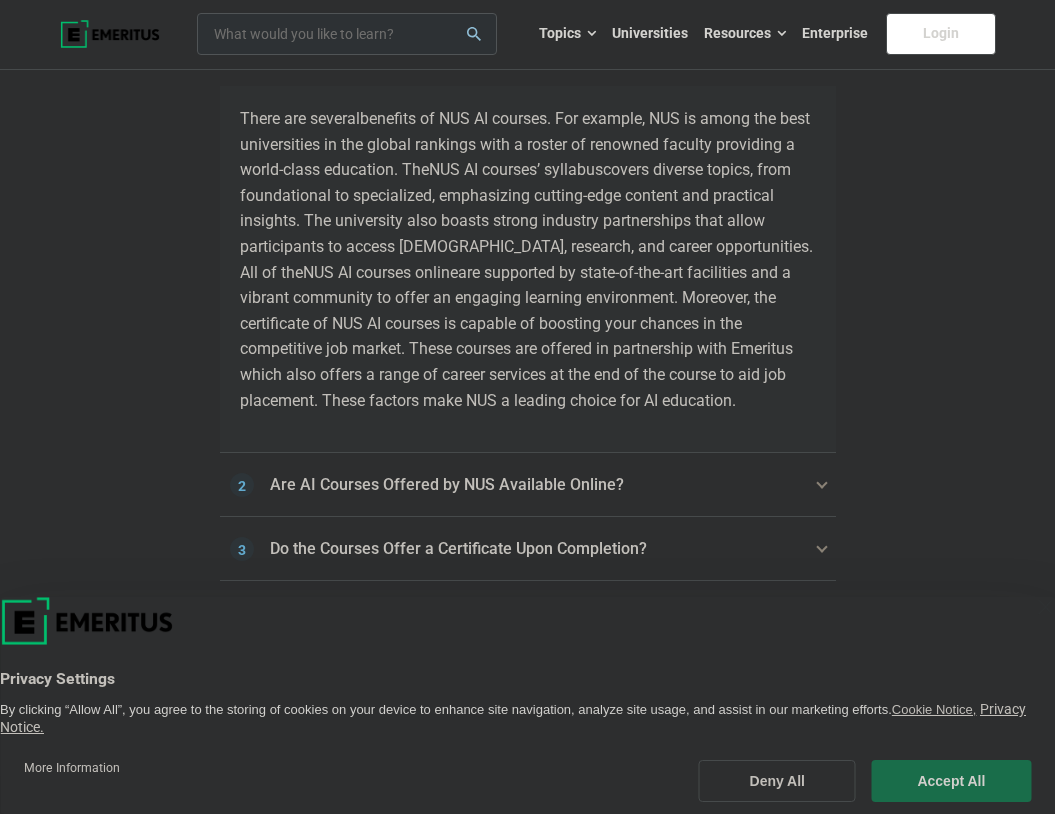 scroll, scrollTop: 1000, scrollLeft: 0, axis: vertical 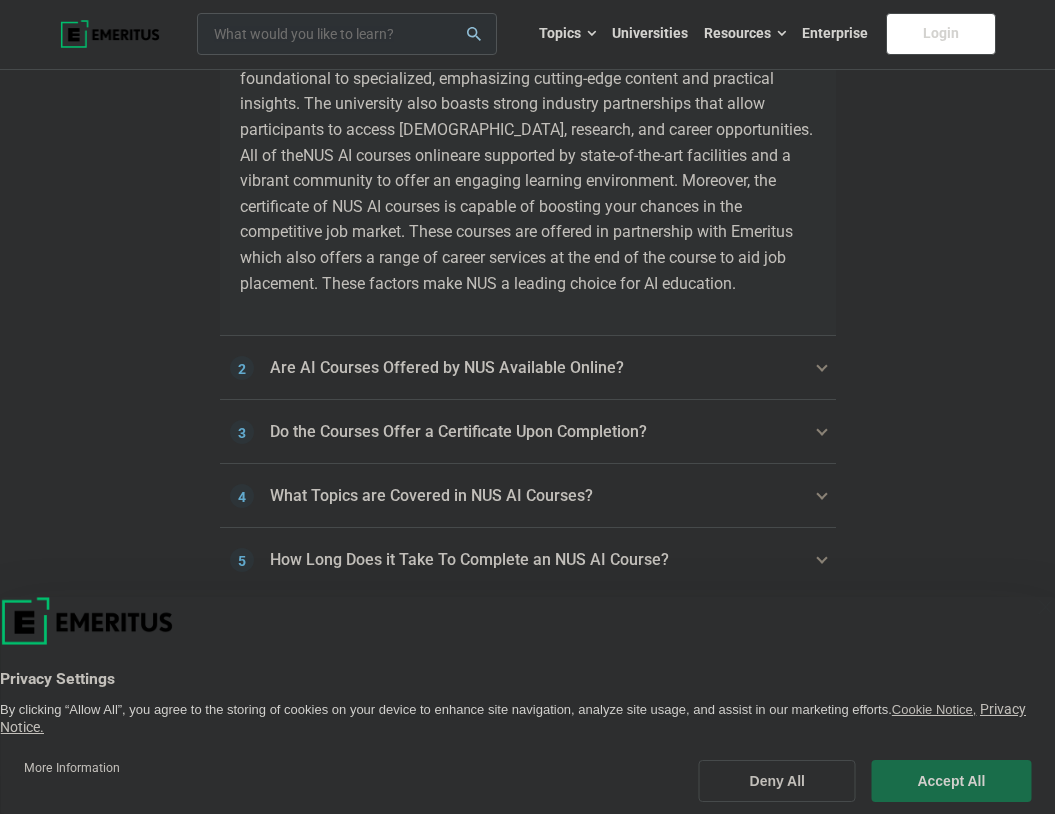 click on "Are AI Courses Offered by NUS Available Online? 2" at bounding box center [528, 368] 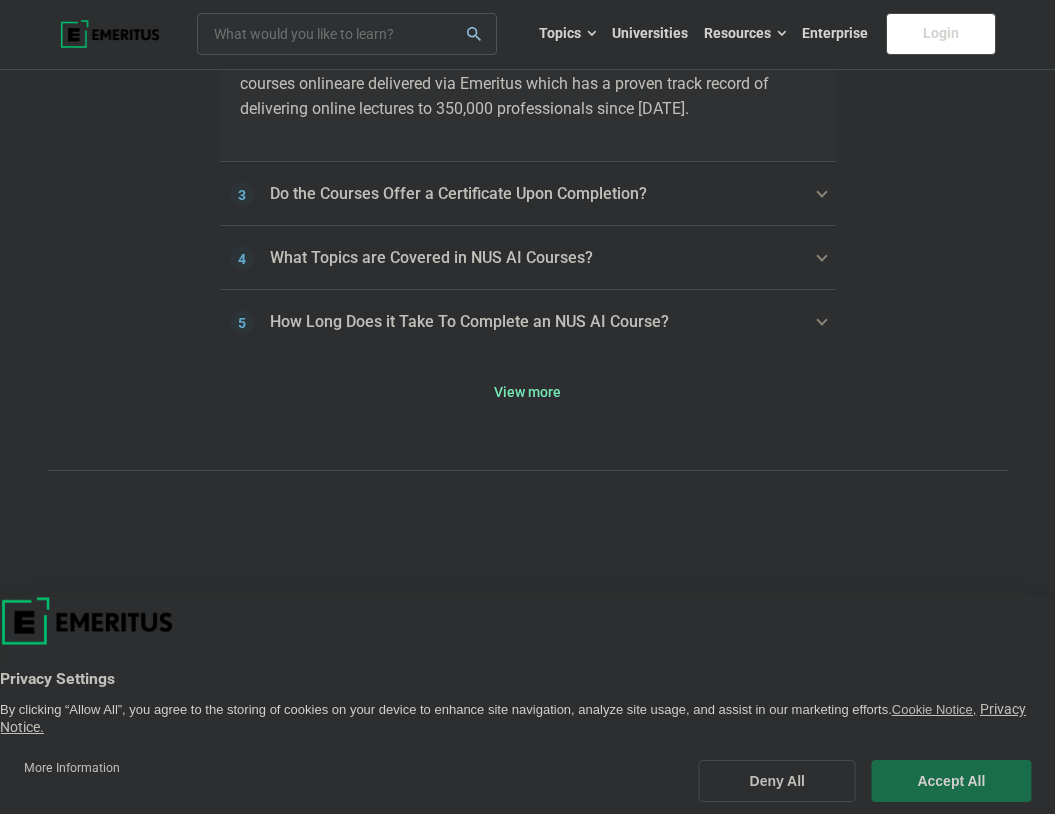 scroll, scrollTop: 1200, scrollLeft: 0, axis: vertical 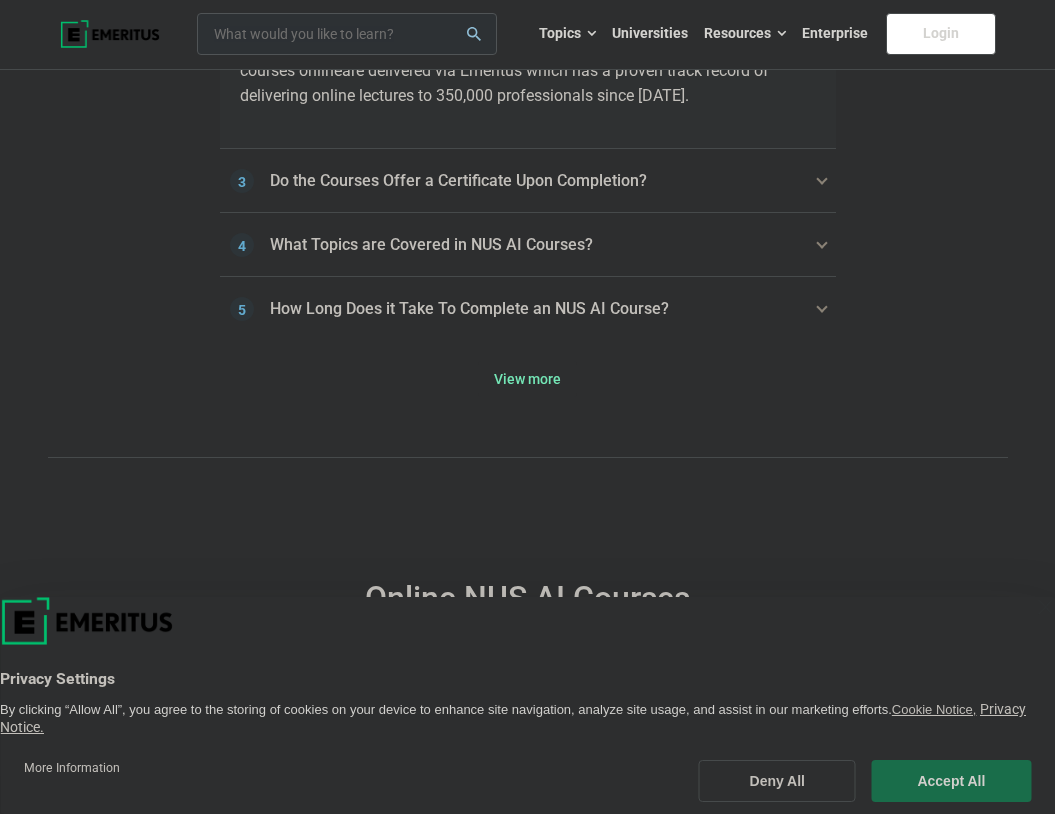 click on "Do the Courses Offer a Certificate Upon Completion? 3" at bounding box center (528, 181) 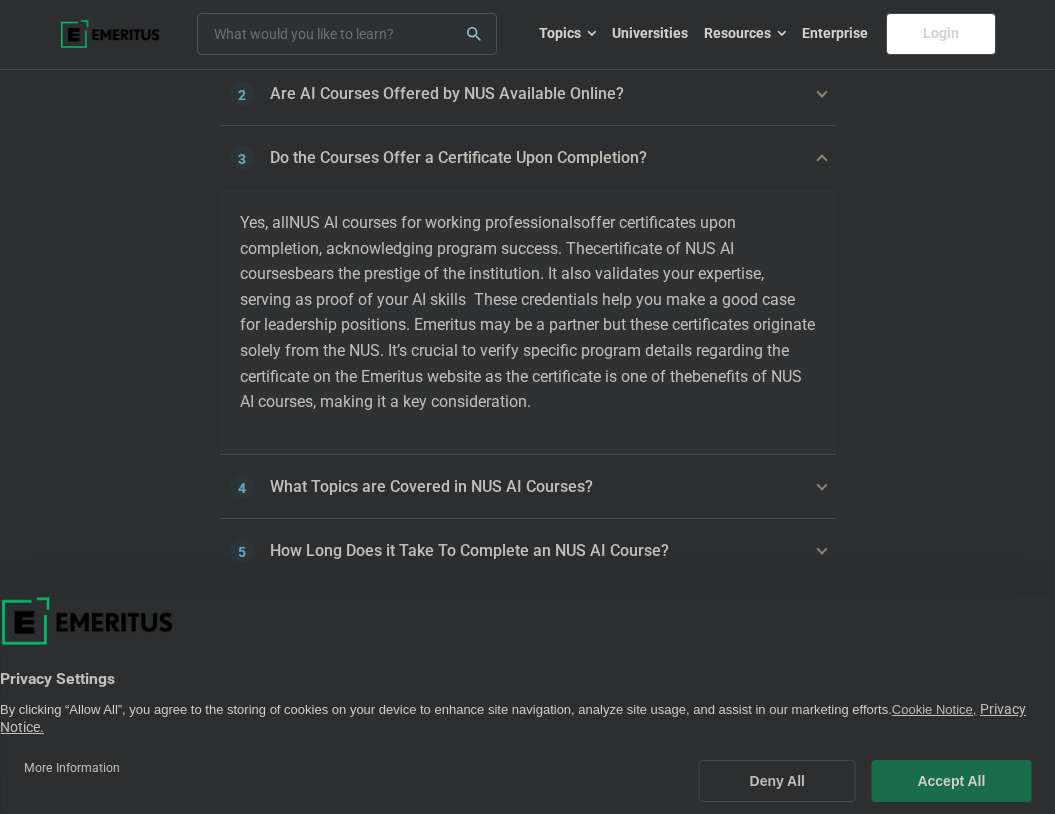scroll, scrollTop: 900, scrollLeft: 0, axis: vertical 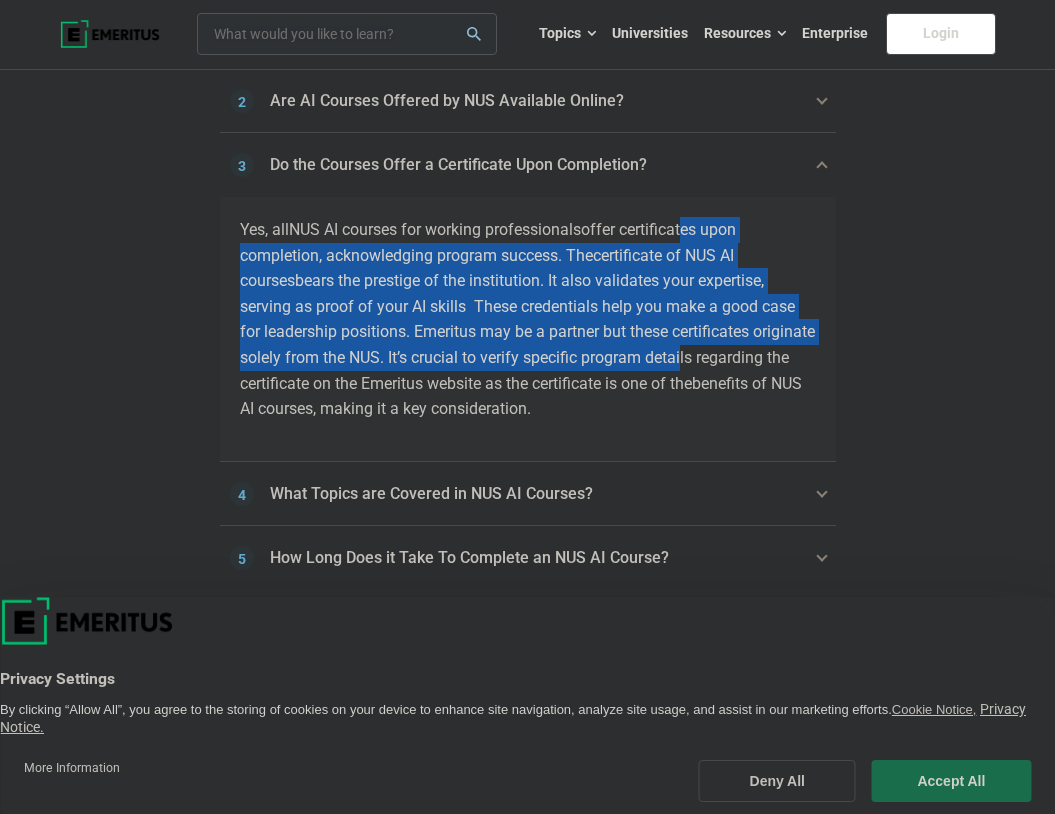 drag, startPoint x: 687, startPoint y: 226, endPoint x: 678, endPoint y: 346, distance: 120.33703 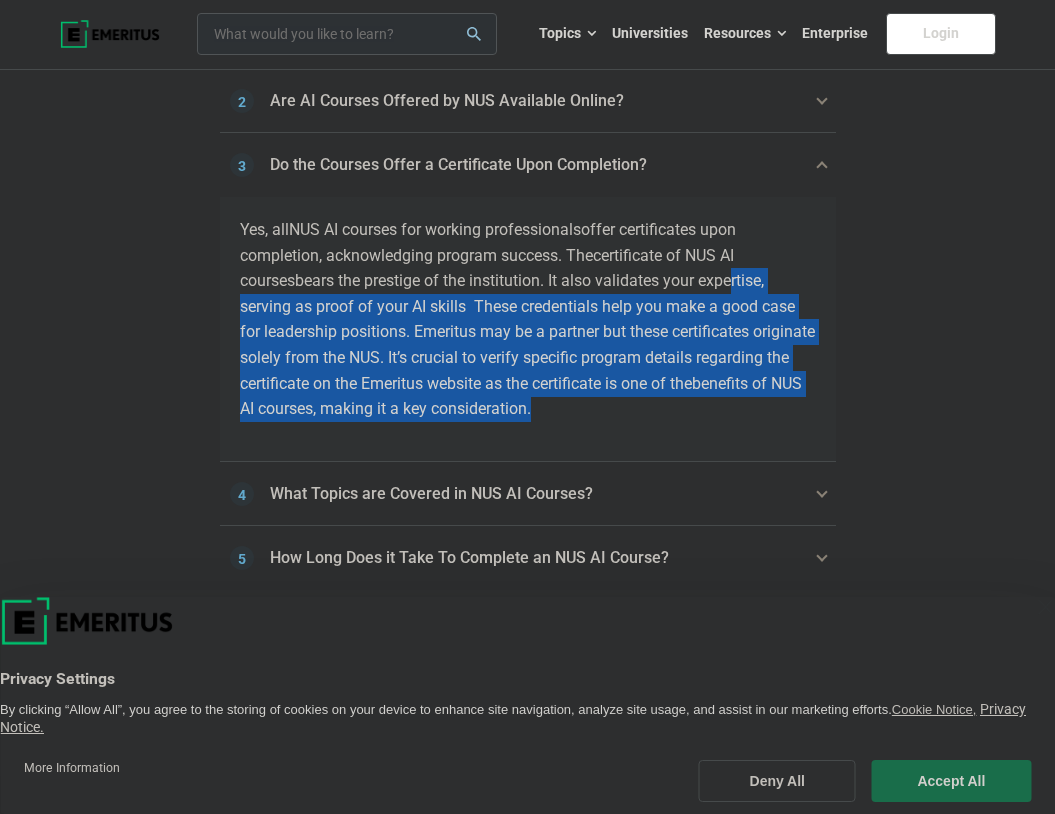 drag, startPoint x: 645, startPoint y: 403, endPoint x: 678, endPoint y: 283, distance: 124.45481 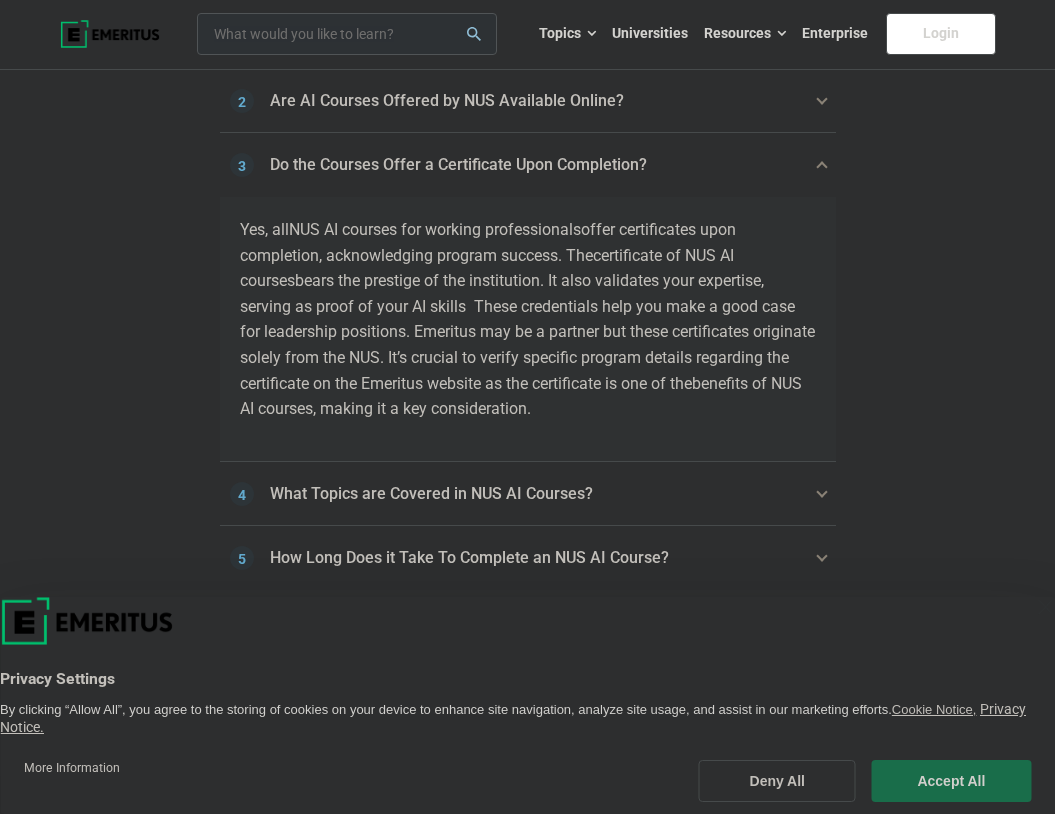 click on "certificate of NUS AI courses" at bounding box center (487, 268) 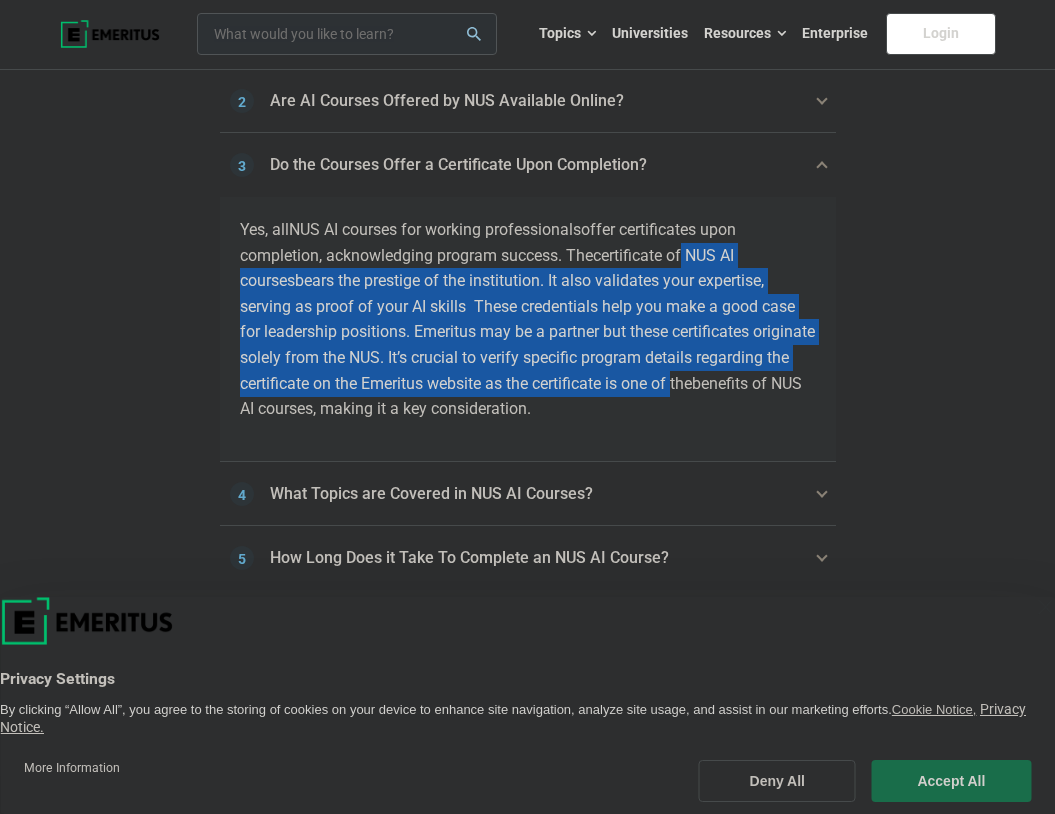 drag, startPoint x: 693, startPoint y: 307, endPoint x: 672, endPoint y: 370, distance: 66.40783 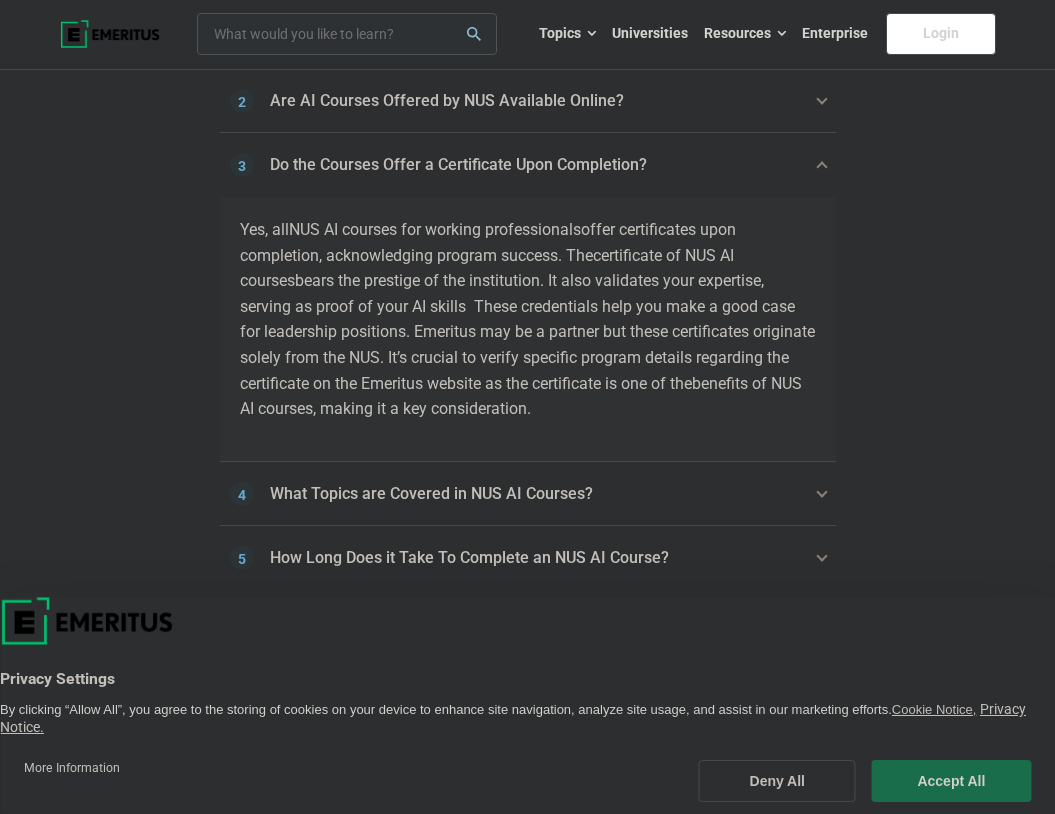 click on "What Topics are Covered in NUS AI Courses? 4" at bounding box center [528, 494] 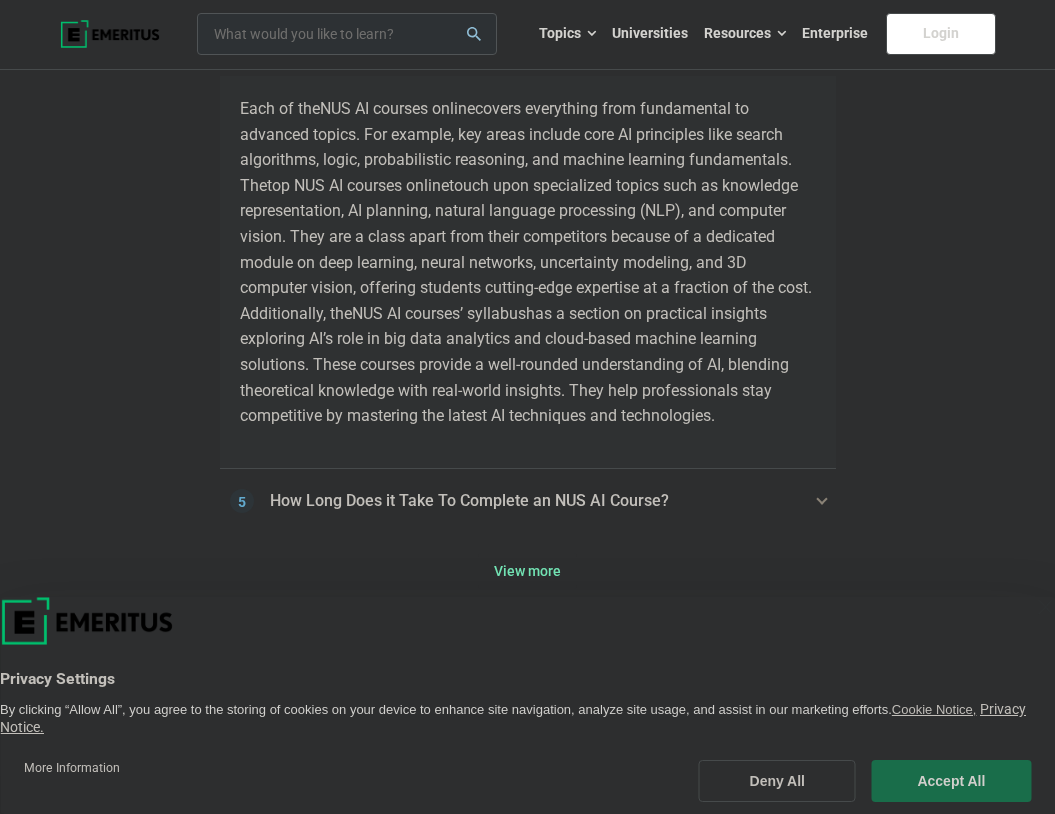 scroll, scrollTop: 1200, scrollLeft: 0, axis: vertical 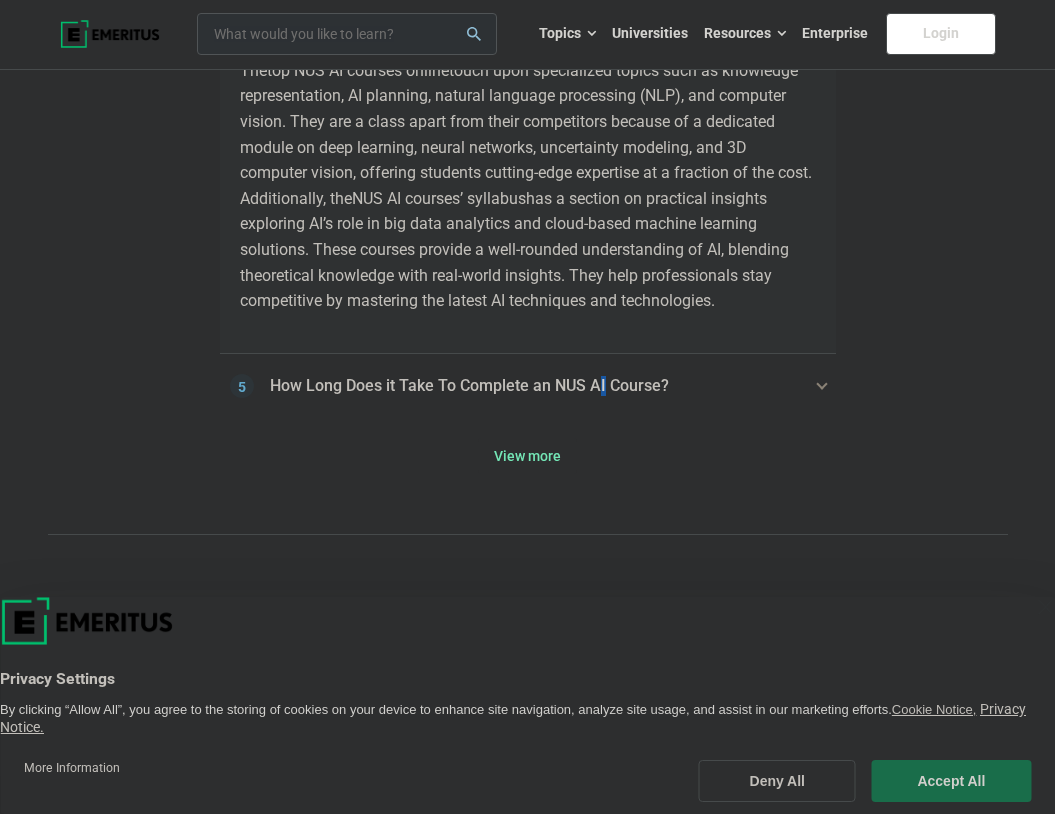 click on "How Long Does it Take To Complete an NUS AI Course? 5" at bounding box center [528, 386] 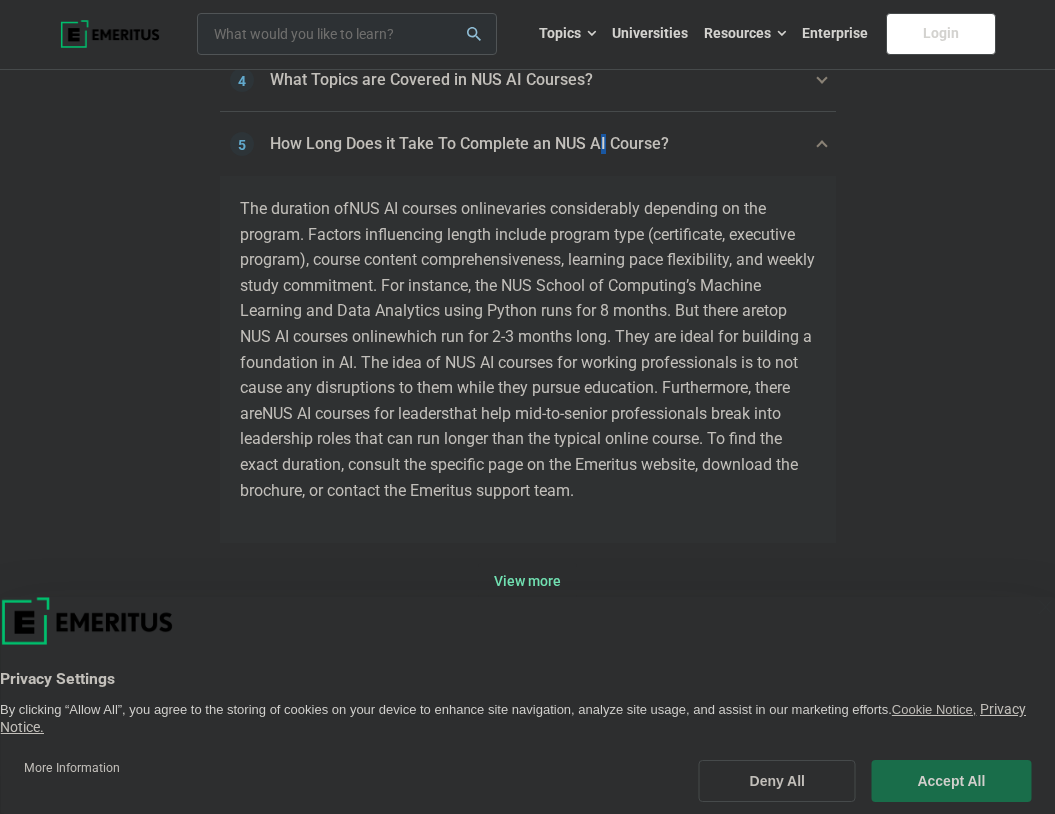 scroll, scrollTop: 1000, scrollLeft: 0, axis: vertical 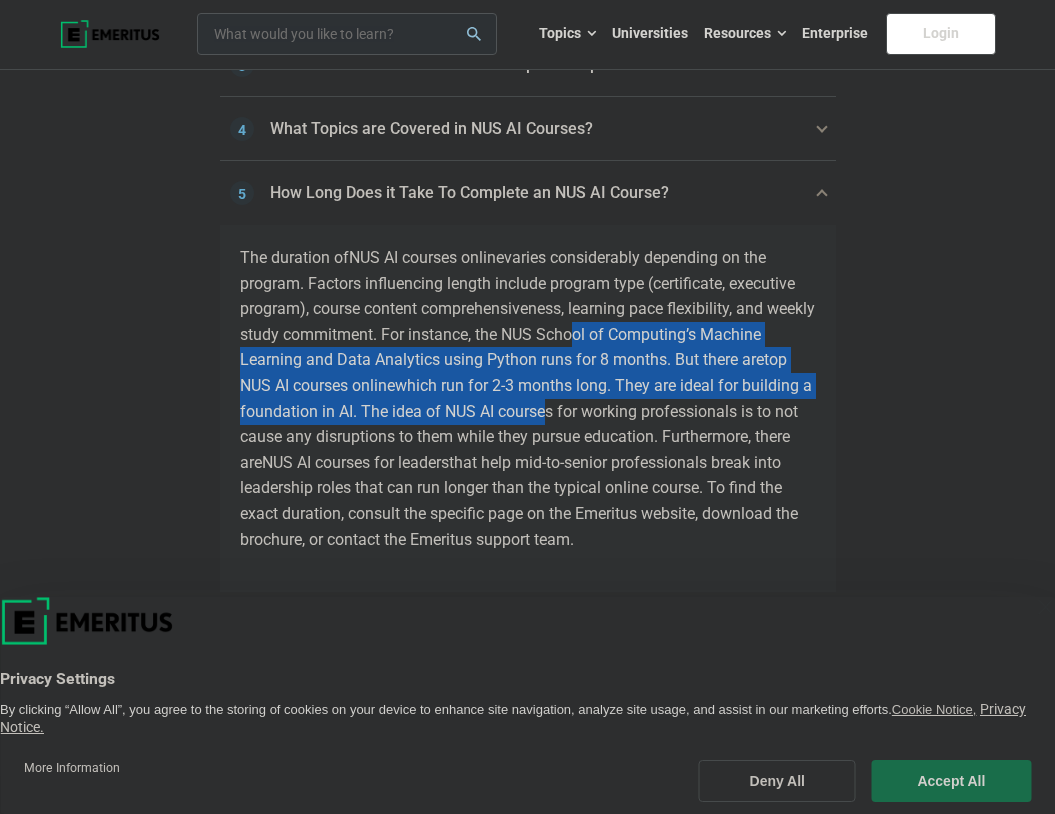 drag, startPoint x: 618, startPoint y: 322, endPoint x: 612, endPoint y: 409, distance: 87.20665 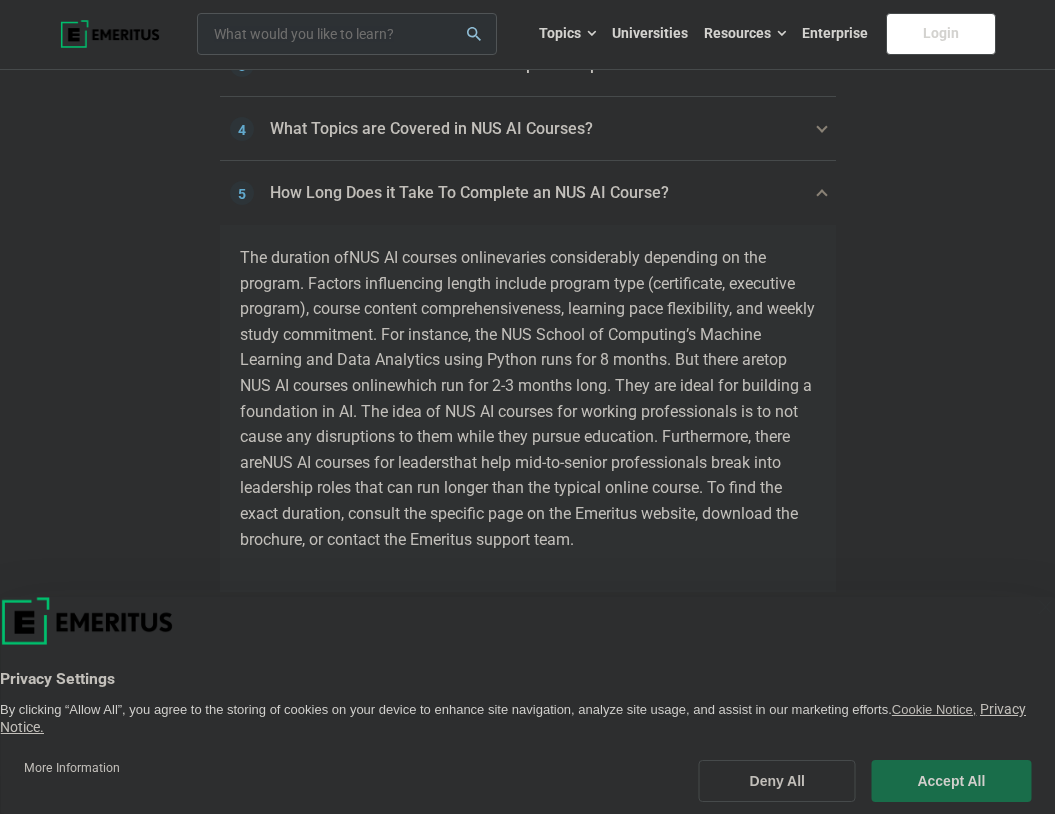 click on "that help mid-to-senior professionals break into leadership roles that can run longer than the typical online course. To find the exact duration, consult the specific page on the Emeritus website, download the brochure, or contact the Emeritus support team." at bounding box center [519, 501] 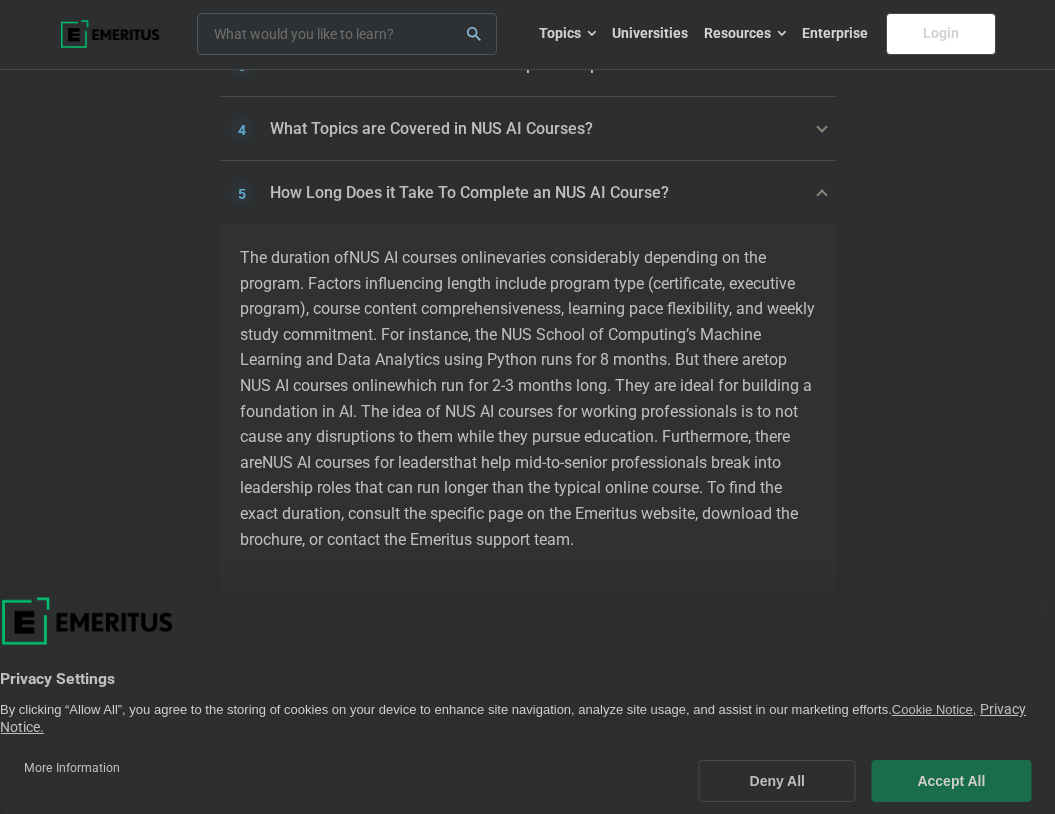 click on "The duration of  NUS AI courses online  varies considerably depending on the program. Factors influencing length include program type (certificate, executive program), course content comprehensiveness, learning pace flexibility, and weekly study commitment. For instance, the NUS School of Computing’s Machine Learning and Data Analytics using Python runs for 8 months. But there are  top NUS AI courses online  which run for 2-3 months long. They are ideal for building a foundation in AI. The idea of NUS AI courses for working professionals is to not cause any disruptions to them while they pursue education. Furthermore, there are  NUS AI courses for leaders  that help mid-to-senior professionals break into leadership roles that can run longer than the typical online course. To find the exact duration, consult the specific page on the Emeritus website, download the brochure, or contact the Emeritus support team." at bounding box center [528, 398] 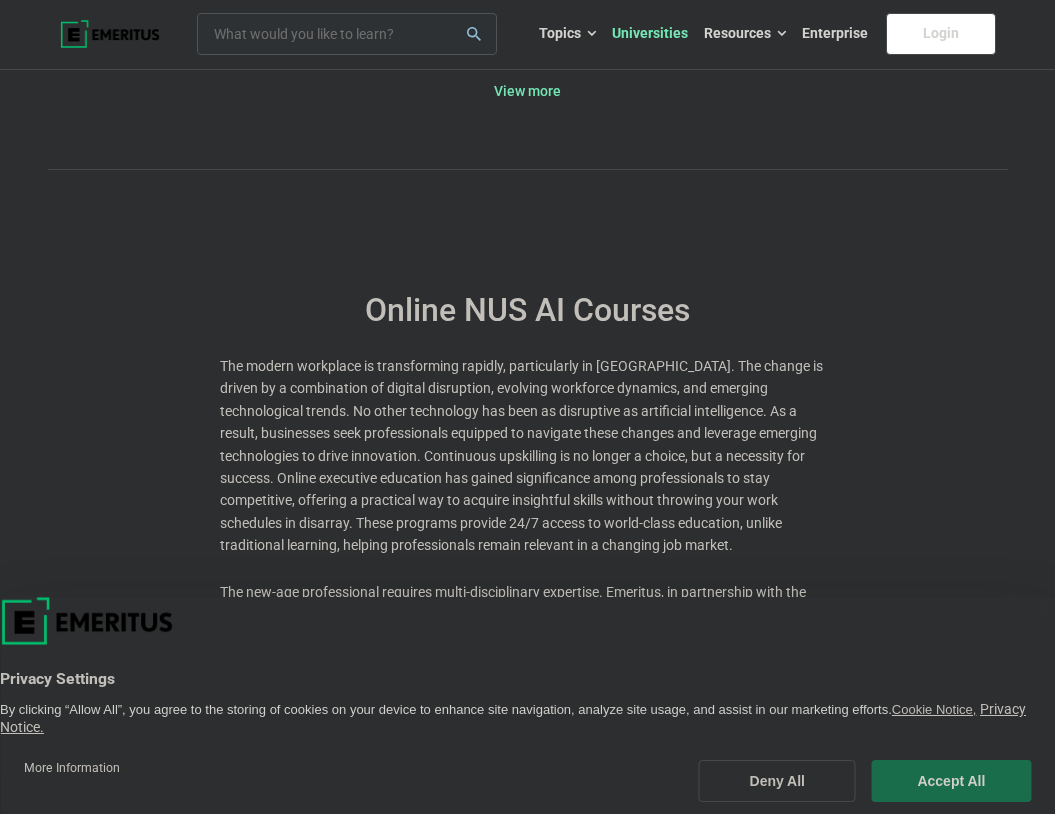 scroll, scrollTop: 1507, scrollLeft: 0, axis: vertical 